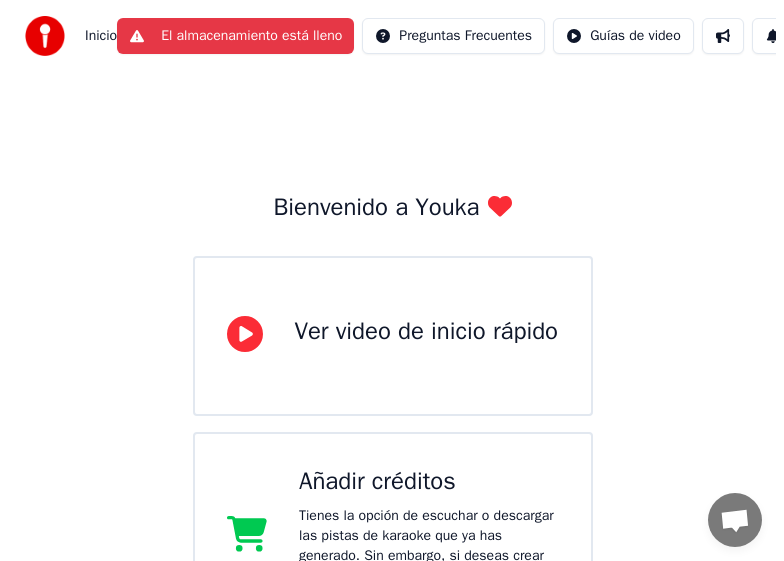 scroll, scrollTop: 467, scrollLeft: 0, axis: vertical 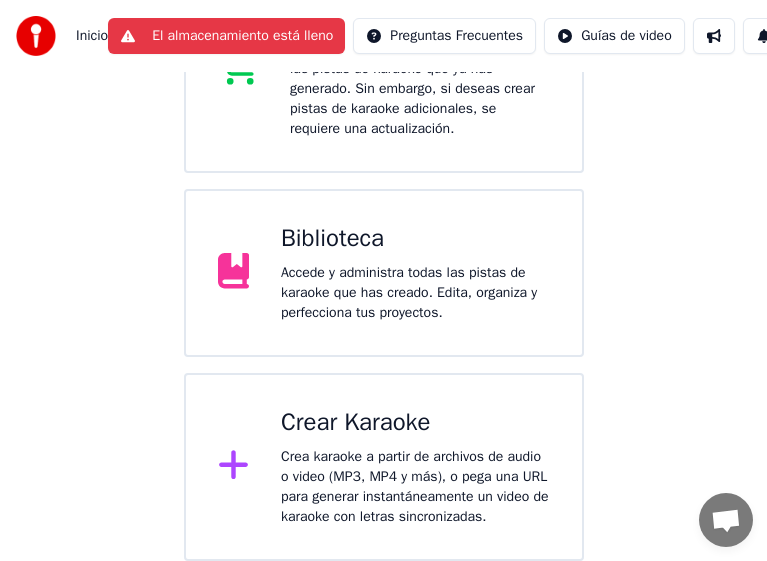 click on "Crea karaoke a partir de archivos de audio o video (MP3, MP4 y más), o pega una URL para generar instantáneamente un video de karaoke con letras sincronizadas." at bounding box center [415, 487] 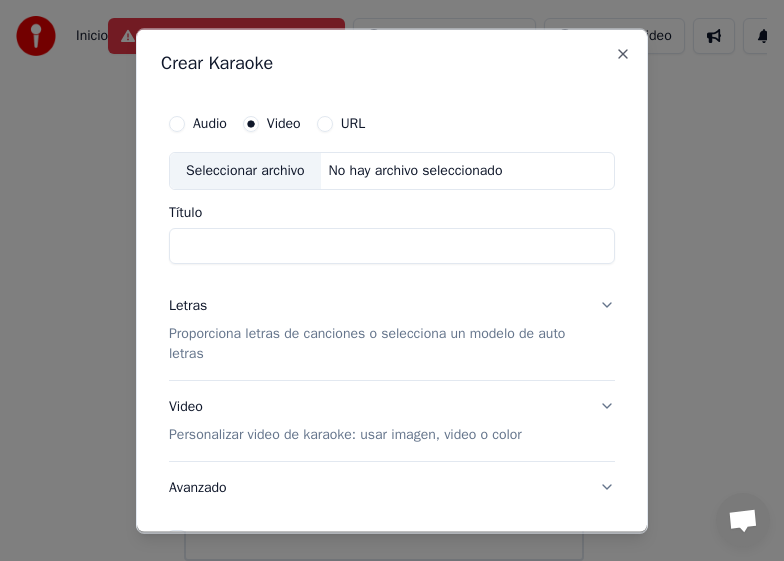 click on "Seleccionar archivo" at bounding box center (245, 170) 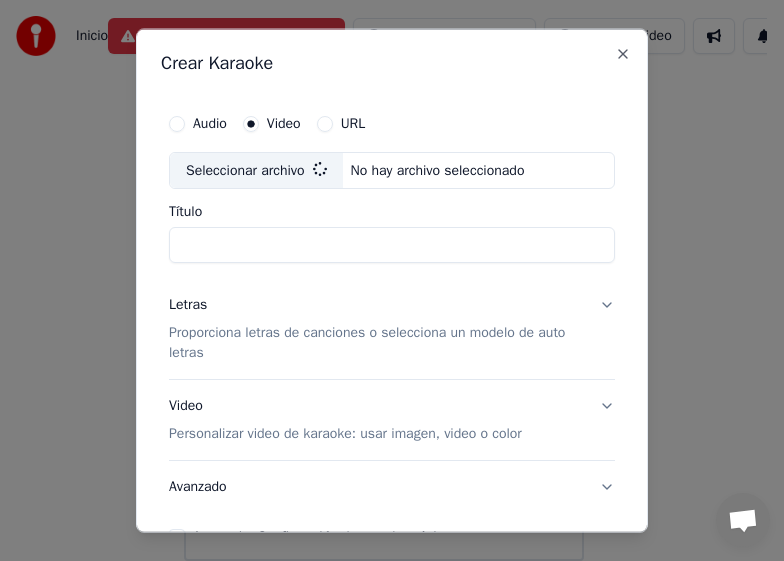 type on "**********" 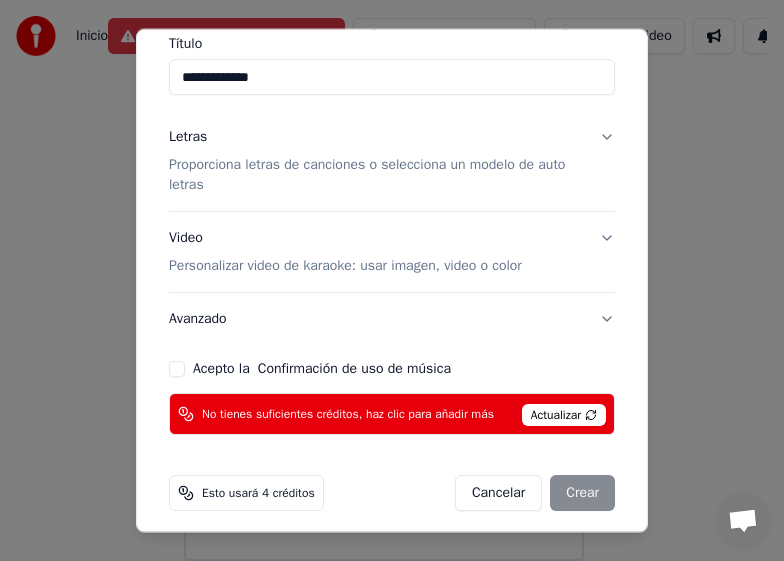 scroll, scrollTop: 179, scrollLeft: 0, axis: vertical 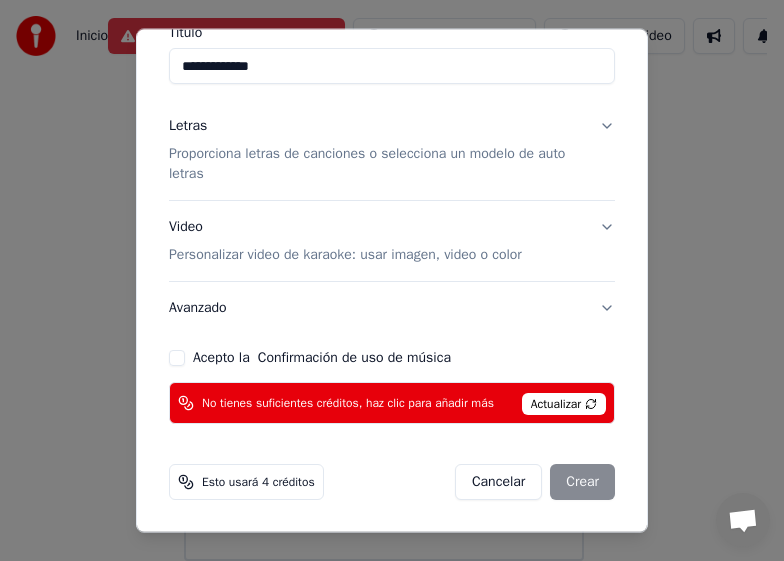 click on "Video Personalizar video de karaoke: usar imagen, video o color" at bounding box center [392, 241] 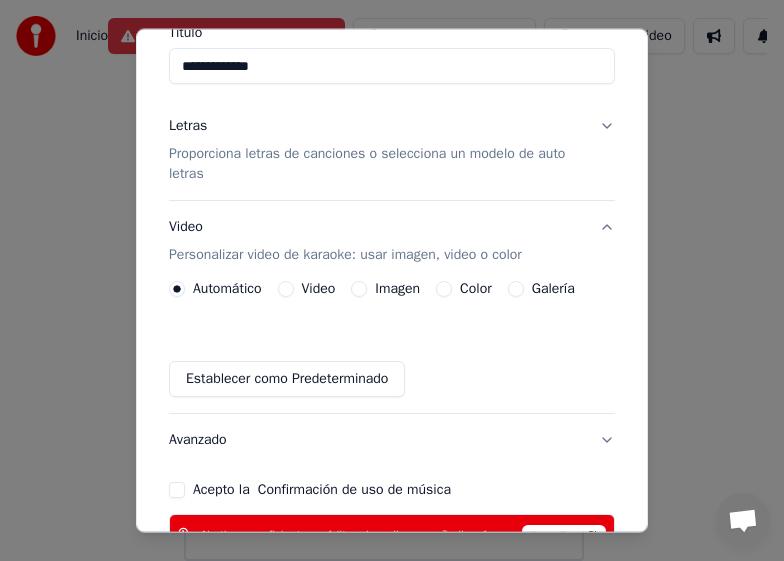 click on "Video" at bounding box center (286, 289) 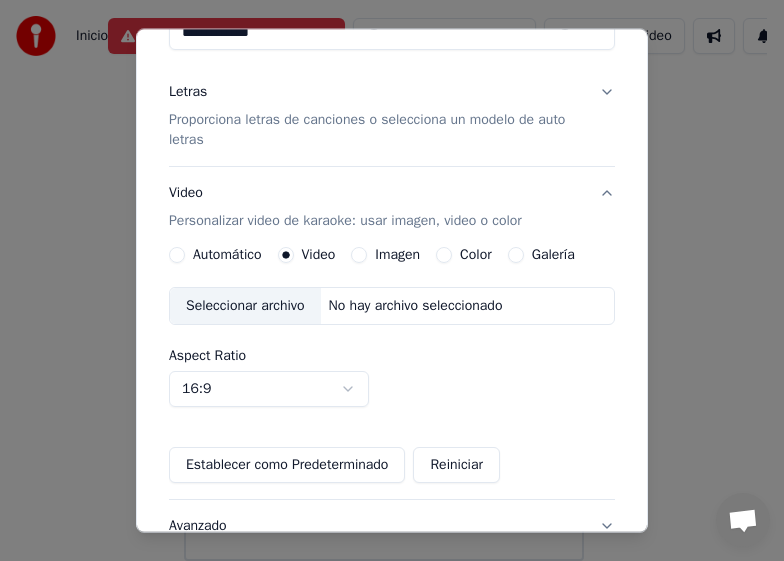 scroll, scrollTop: 231, scrollLeft: 0, axis: vertical 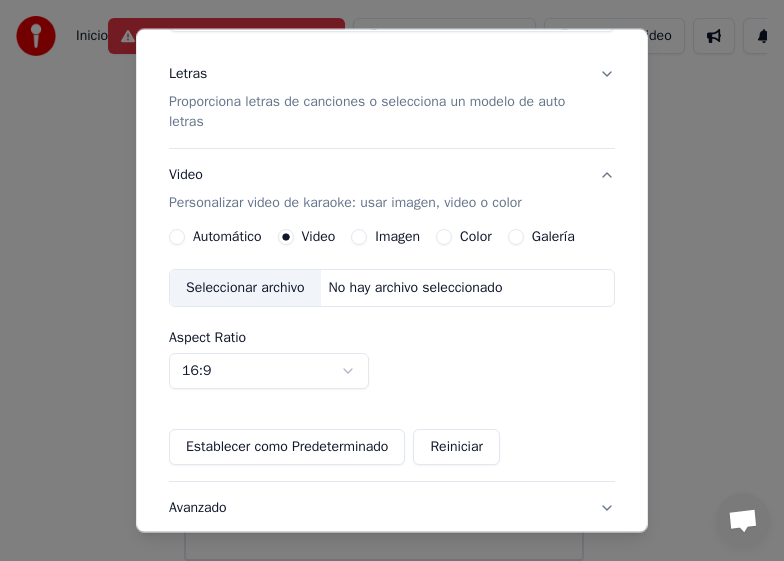click on "Seleccionar archivo" at bounding box center [245, 288] 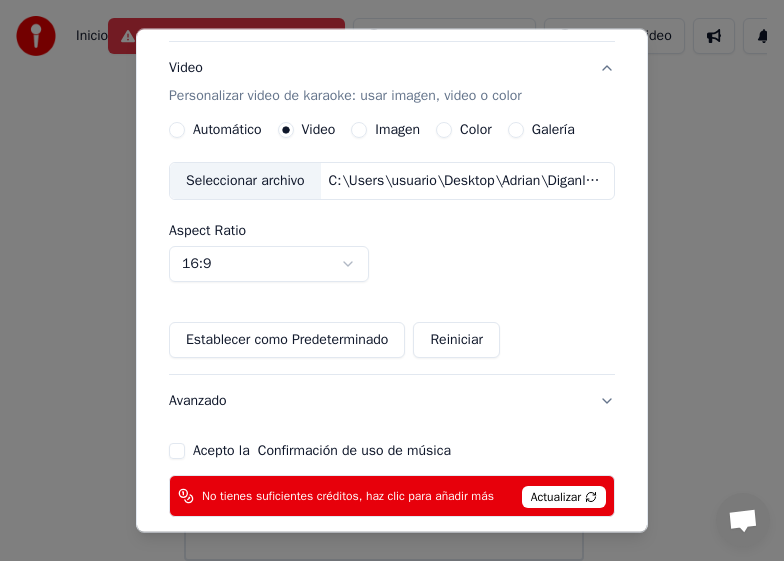 scroll, scrollTop: 431, scrollLeft: 0, axis: vertical 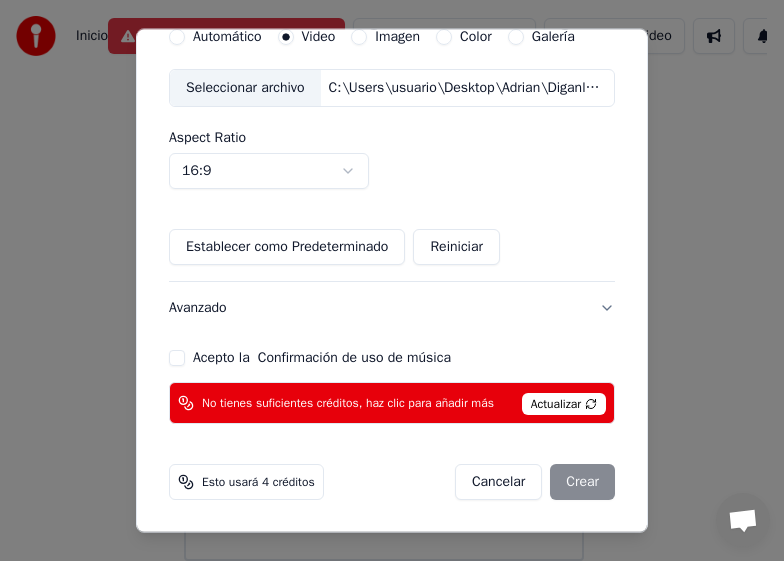 click on "Acepto la   Confirmación de uso de música" at bounding box center (177, 358) 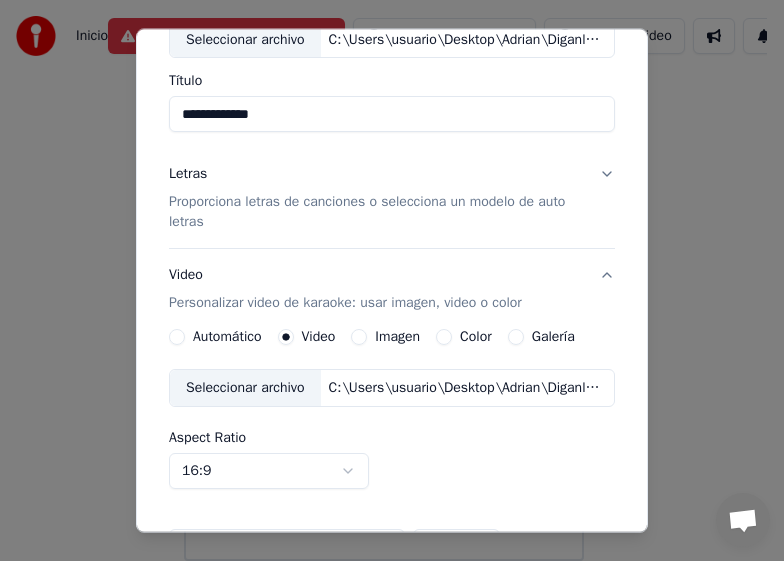 scroll, scrollTop: 31, scrollLeft: 0, axis: vertical 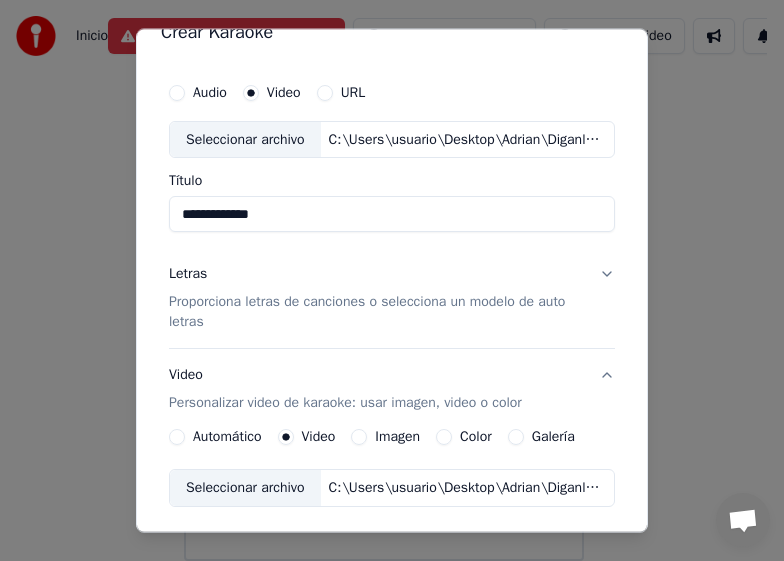 click on "Letras Proporciona letras de canciones o selecciona un modelo de auto letras" at bounding box center [392, 298] 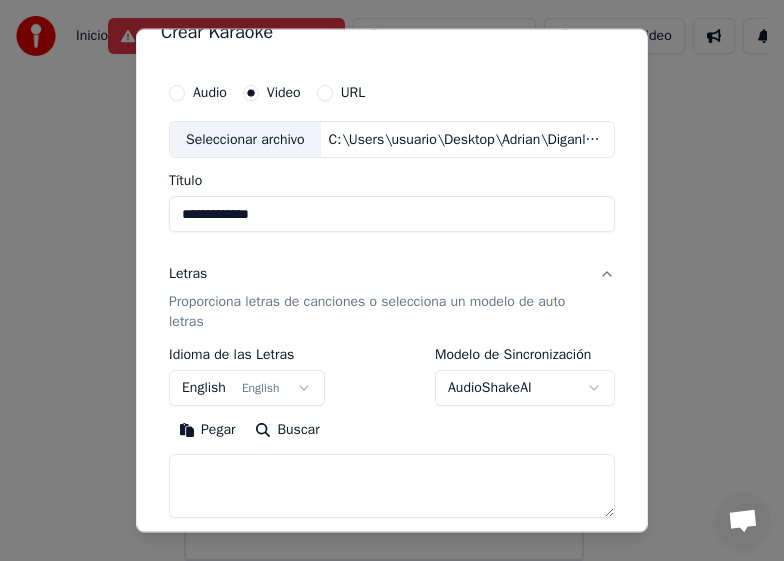 click on "English English" at bounding box center (247, 388) 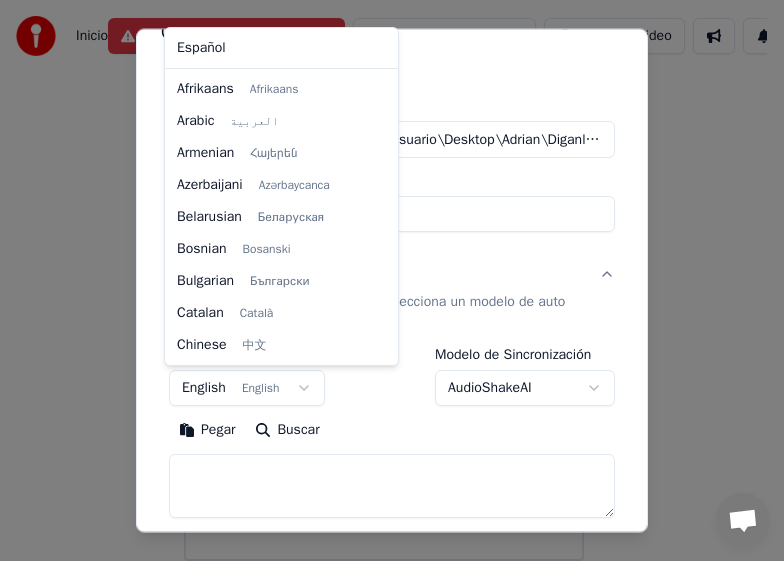 scroll, scrollTop: 160, scrollLeft: 0, axis: vertical 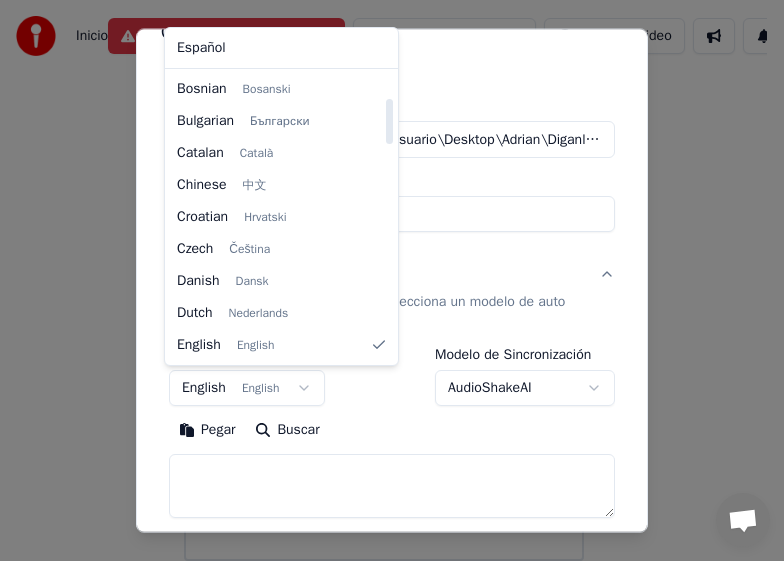 select on "**" 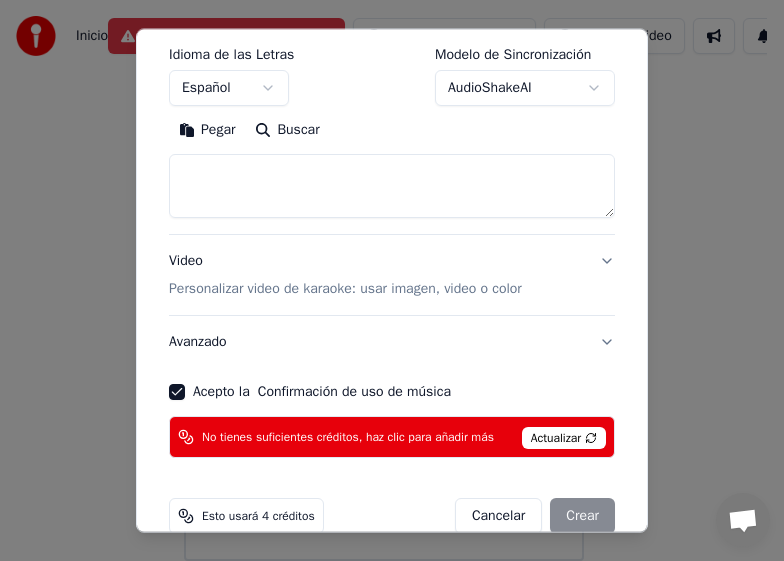 scroll, scrollTop: 365, scrollLeft: 0, axis: vertical 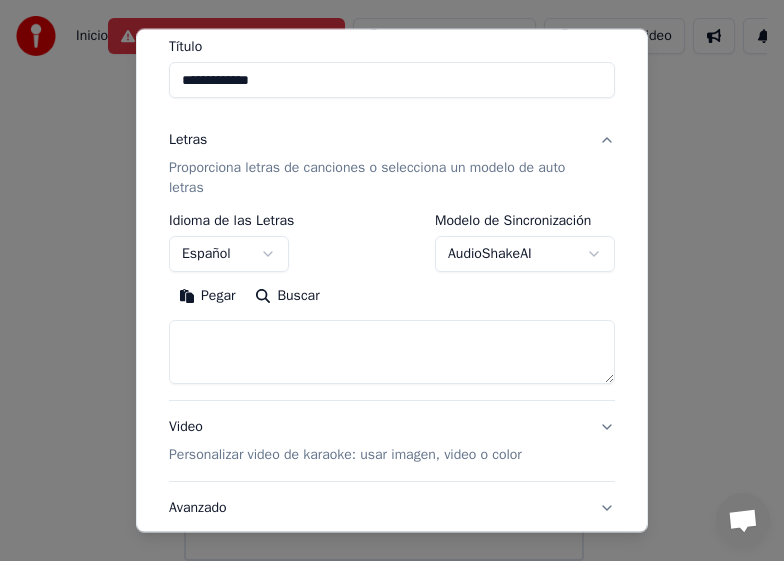 click on "Pegar" at bounding box center [207, 296] 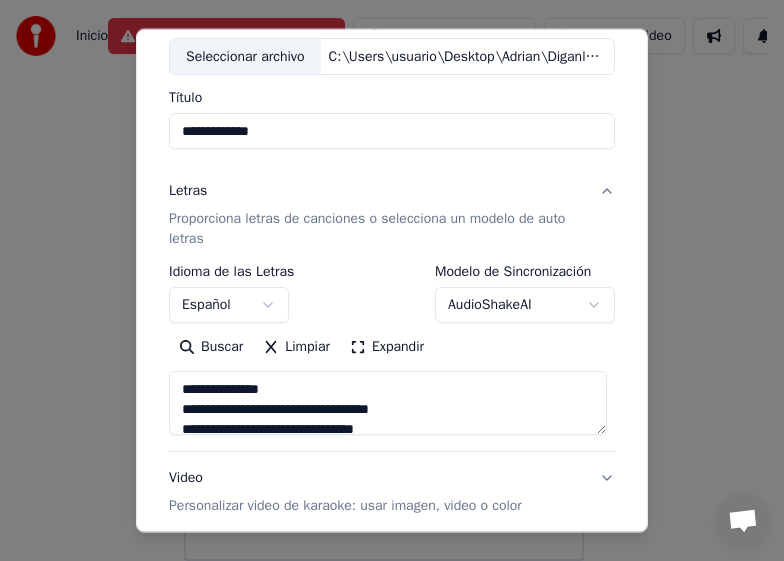 scroll, scrollTop: 200, scrollLeft: 0, axis: vertical 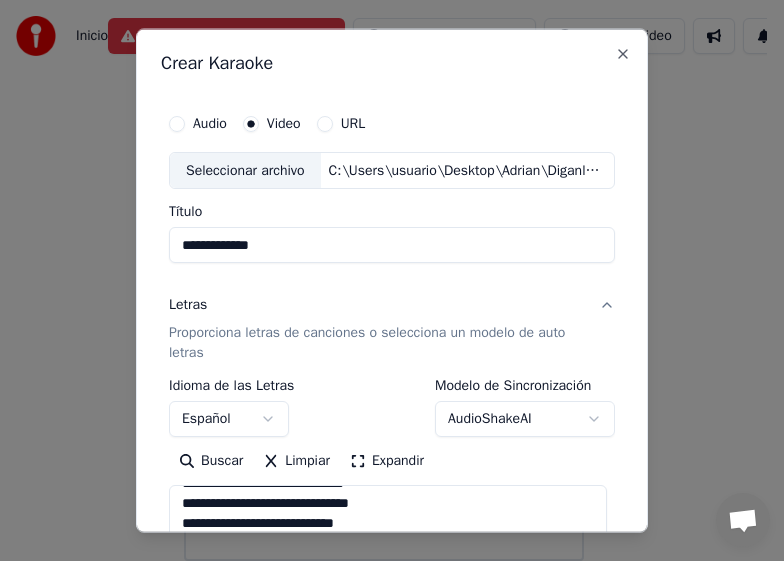 type on "**********" 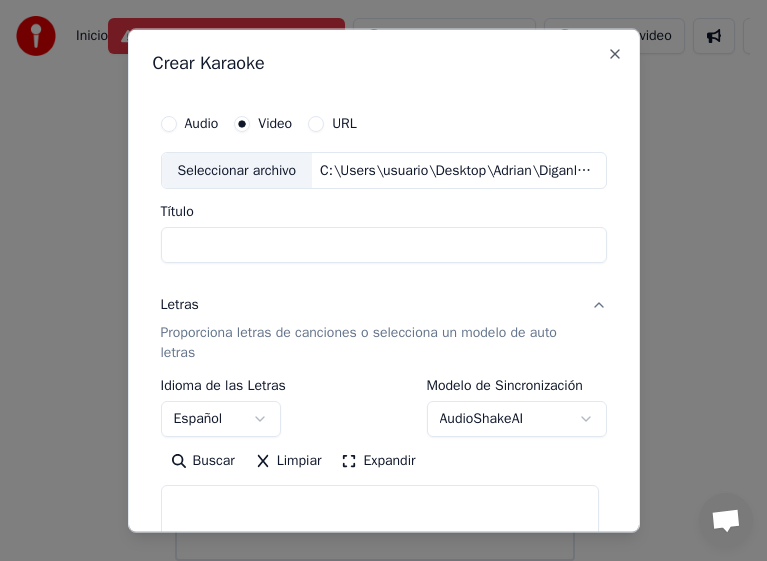 scroll, scrollTop: 0, scrollLeft: 0, axis: both 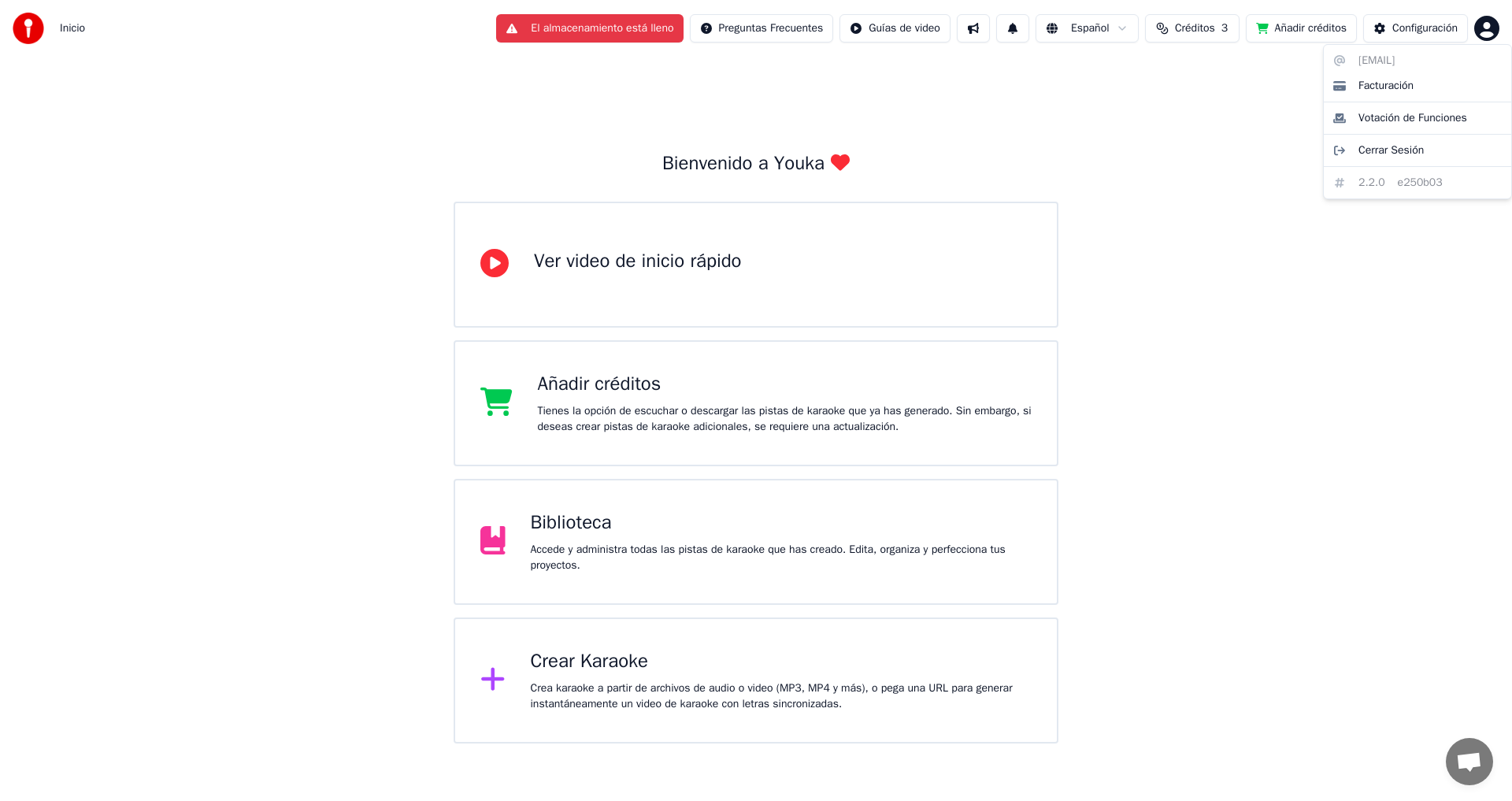 click on "Inicio El almacenamiento está lleno Preguntas Frecuentes Guías de video Español Créditos 3 Añadir créditos Configuración Bienvenido a Youka Ver video de inicio rápido Añadir créditos Tienes la opción de escuchar o descargar las pistas de karaoke que ya has generado. Sin embargo, si deseas crear pistas de karaoke adicionales, se requiere una actualización. Biblioteca Accede y administra todas las pistas de karaoke que has creado. Edita, organiza y perfecciona tus proyectos. Crear Karaoke Crea karaoke a partir de archivos de audio o video (MP3, MP4 y más), o pega una URL para generar instantáneamente un video de karaoke con letras sincronizadas. [EMAIL] Facturación Votación de Funciones Cerrar Sesión 2.2.0 e250b03" at bounding box center [756, 372] 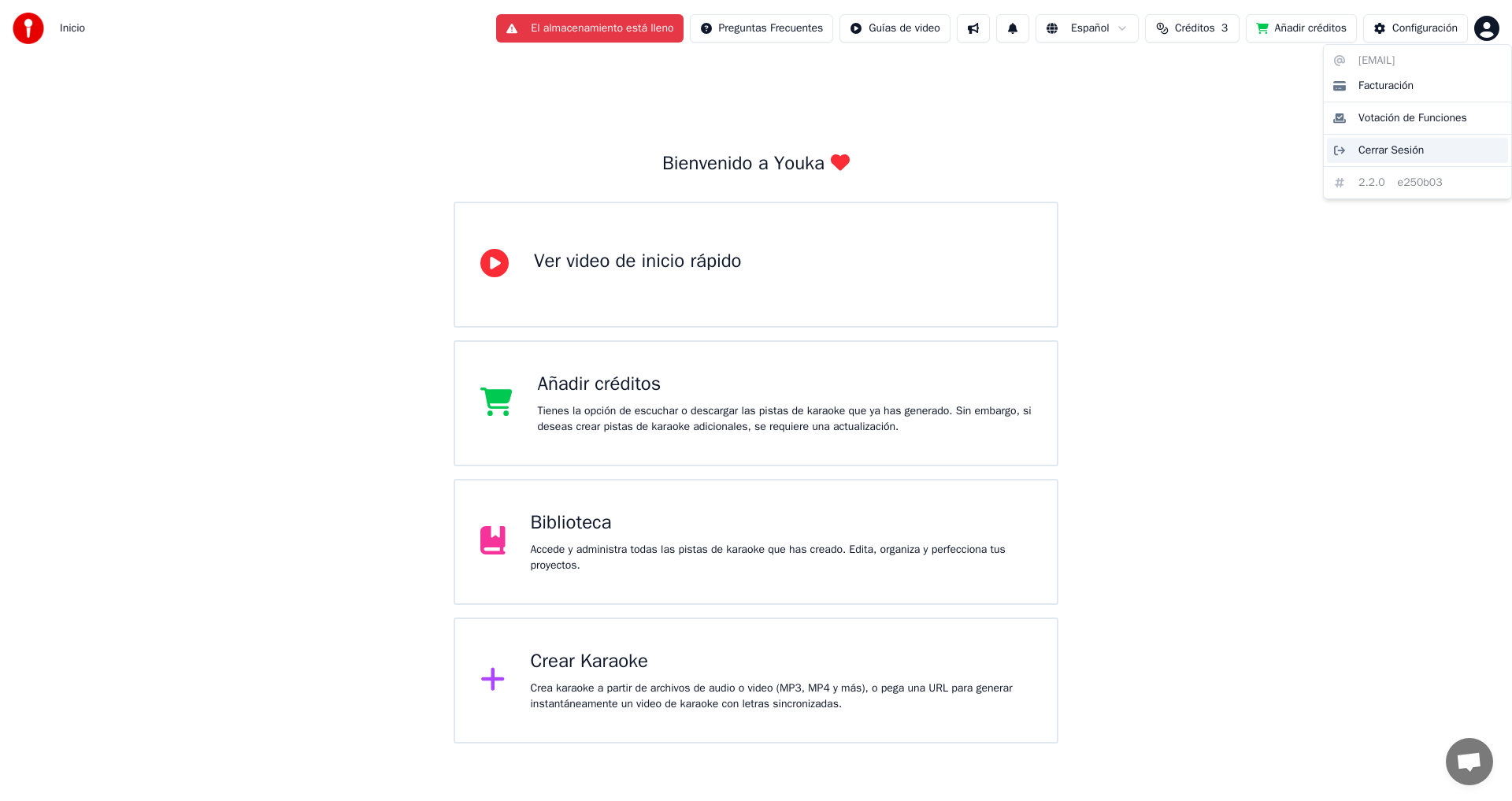 click on "Cerrar Sesión" at bounding box center (1391, 150) 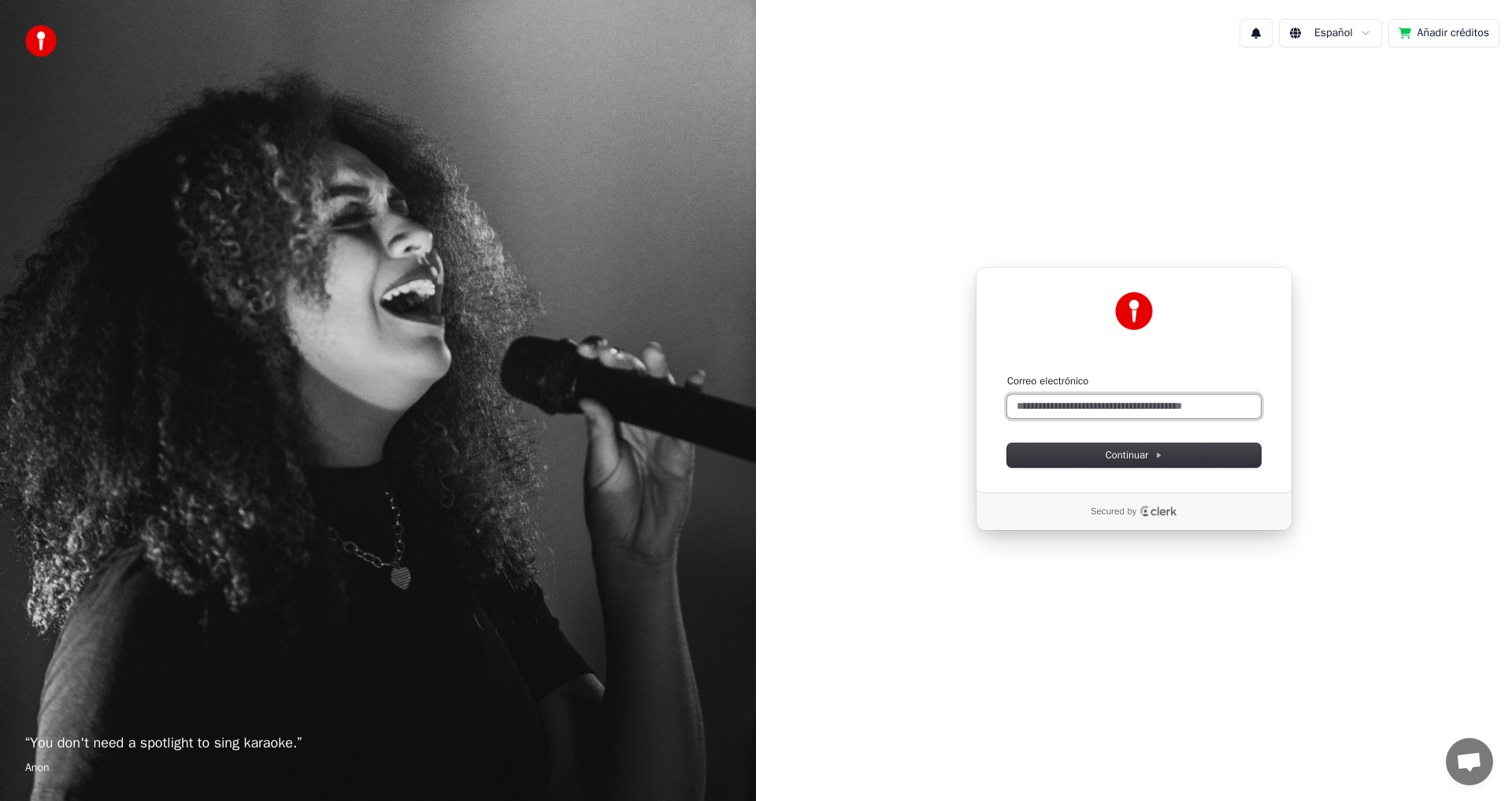 click on "Correo electrónico" at bounding box center (1134, 406) 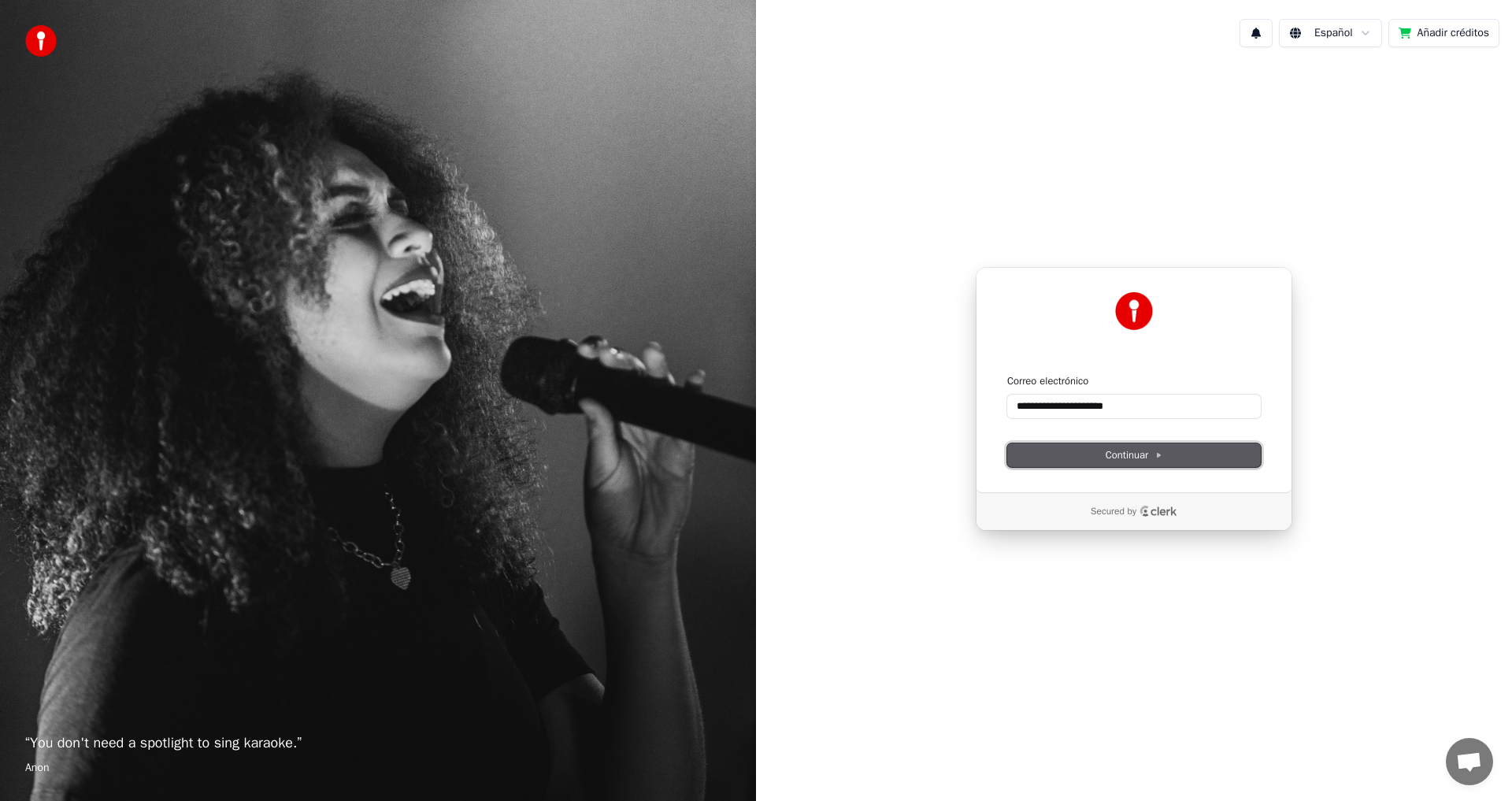 click on "Continuar" at bounding box center [1134, 455] 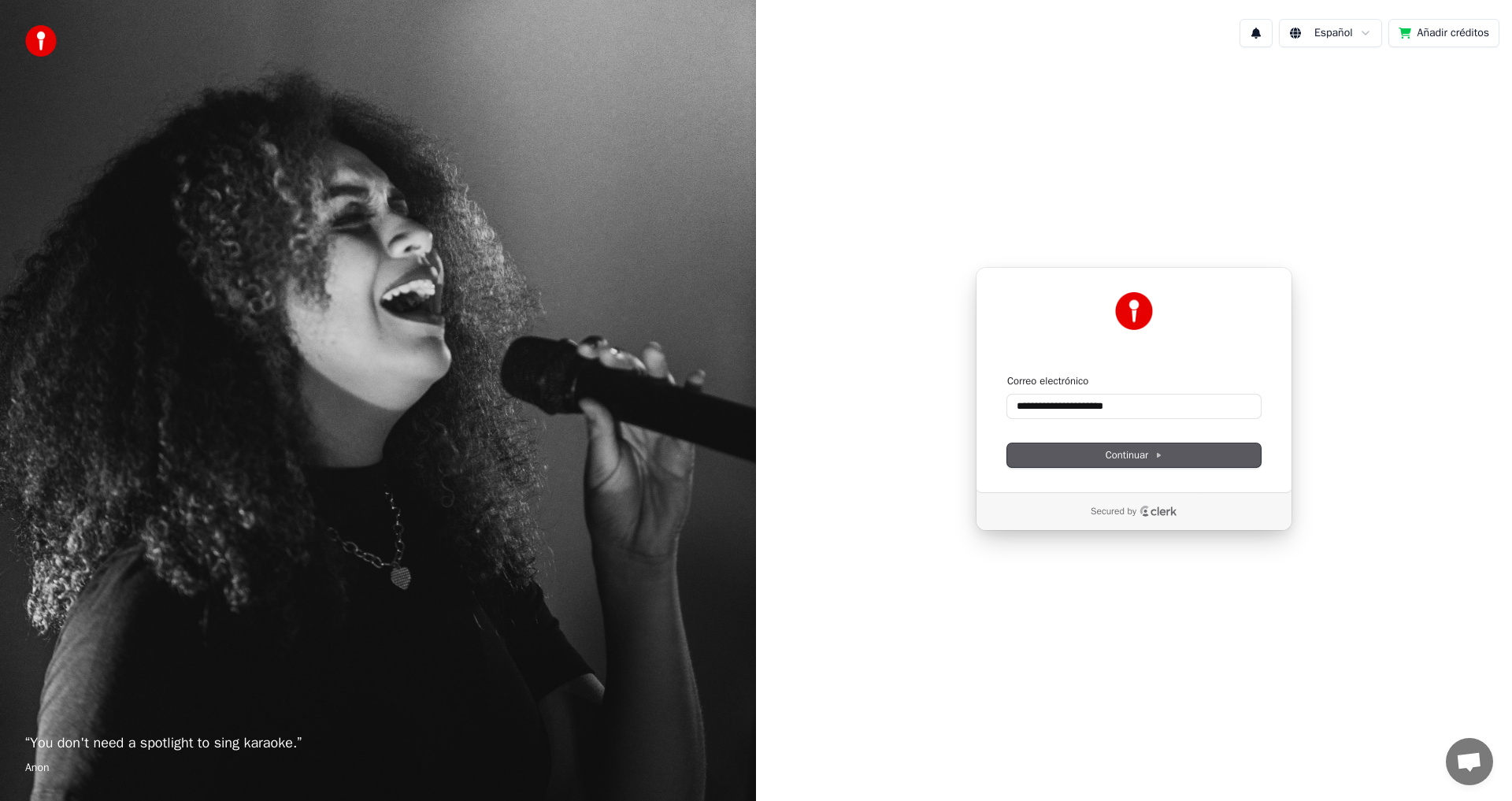 type on "**********" 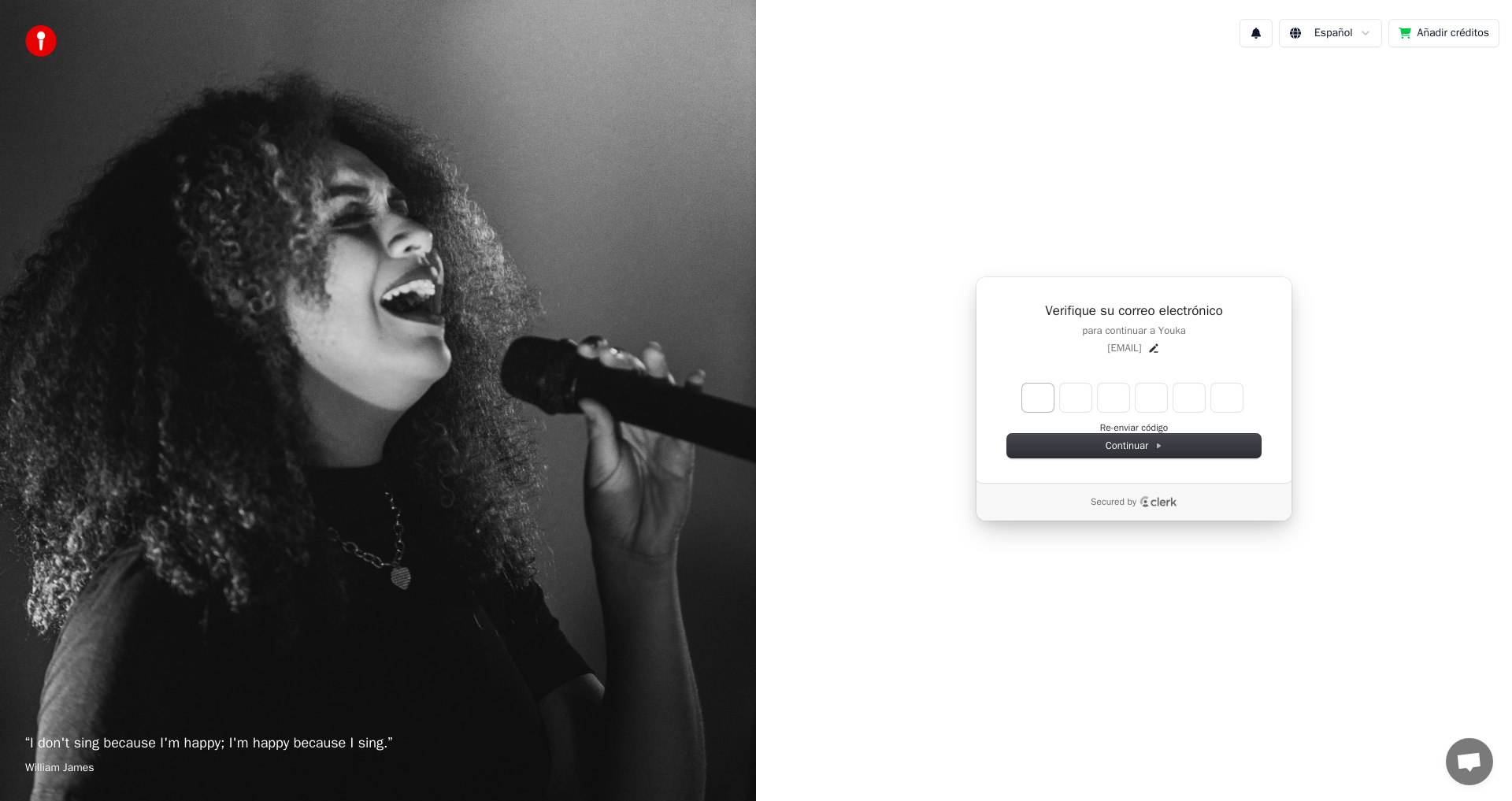 click at bounding box center [1038, 398] 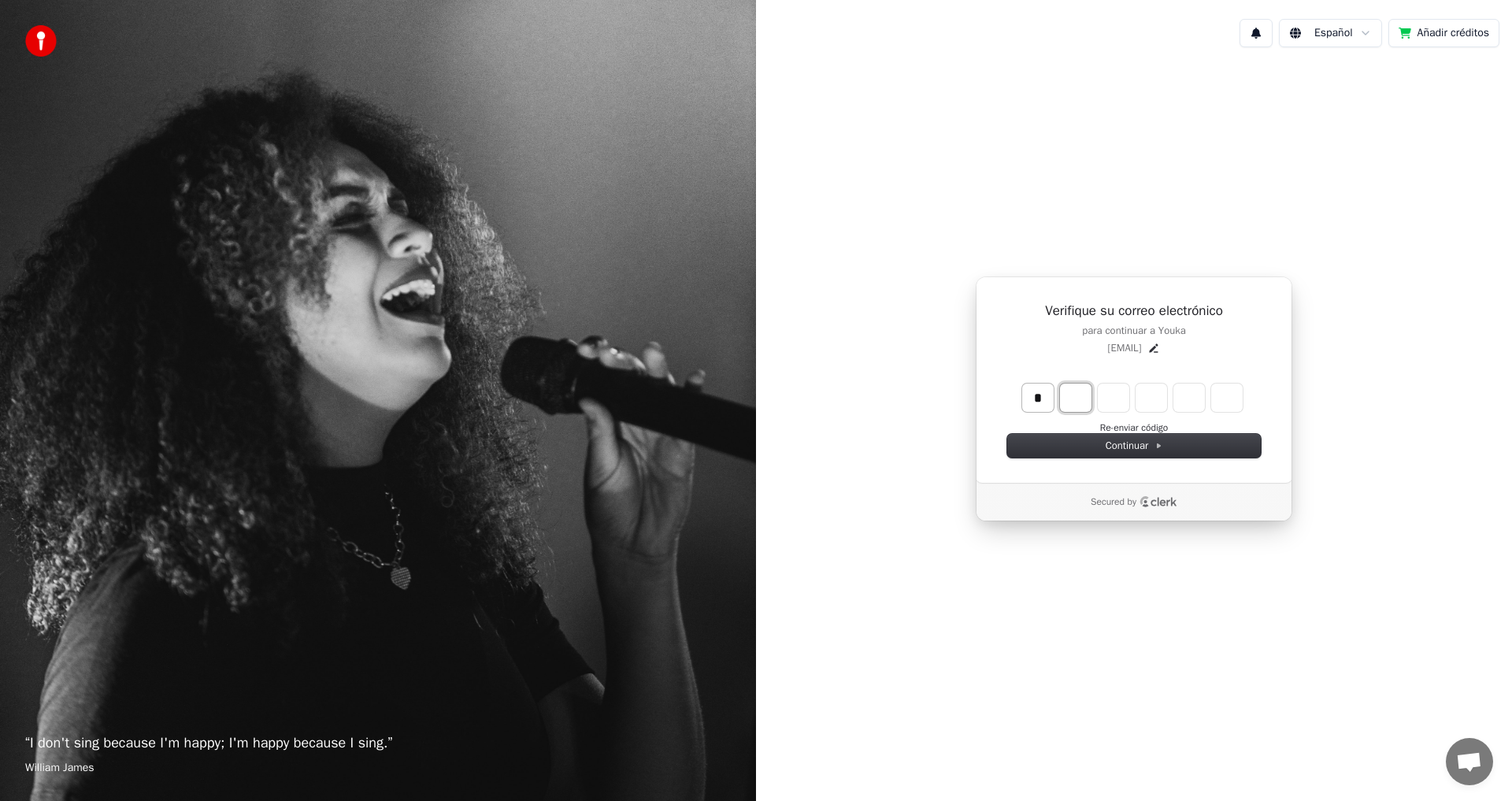 type on "*" 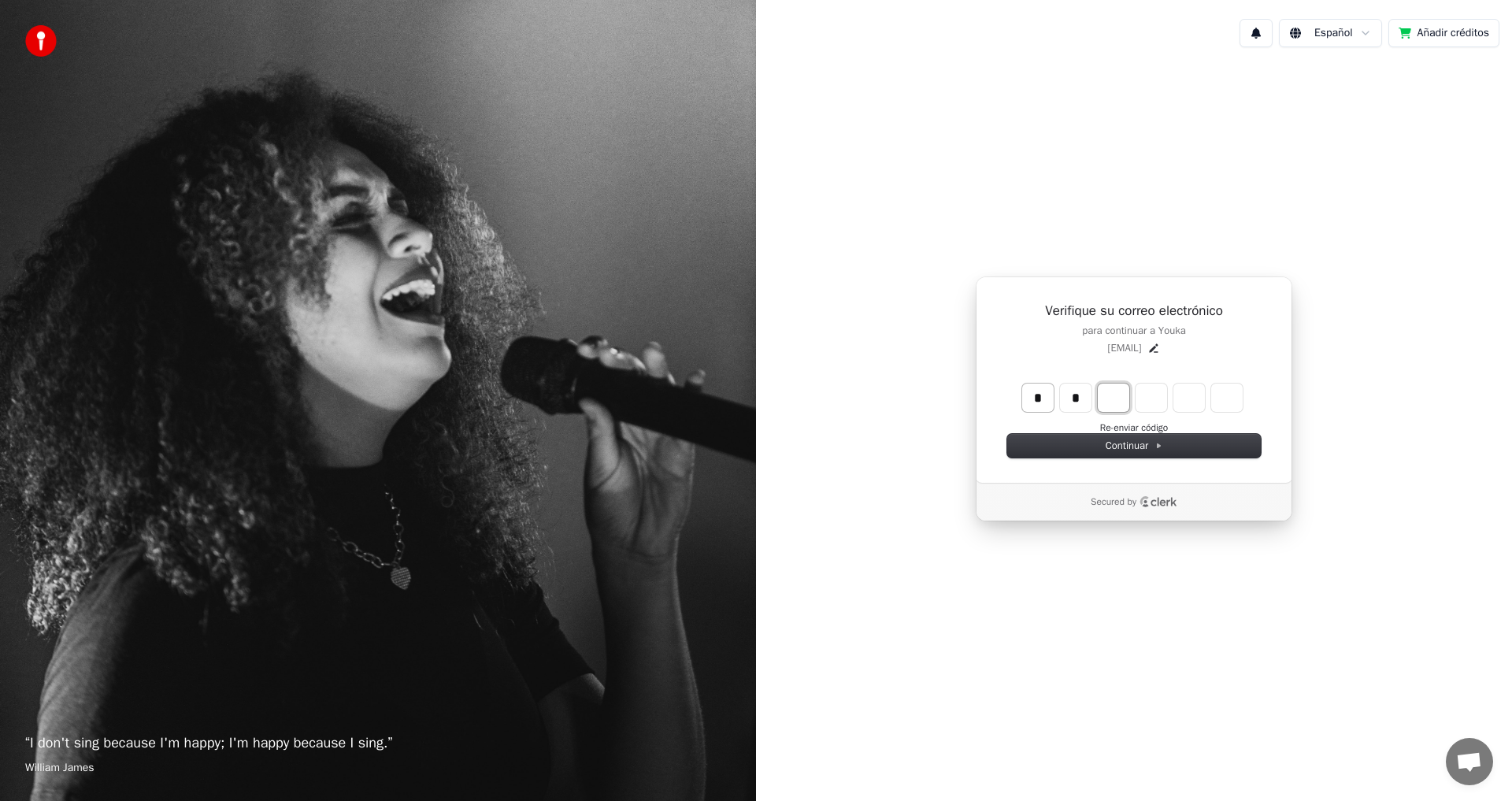 type on "**" 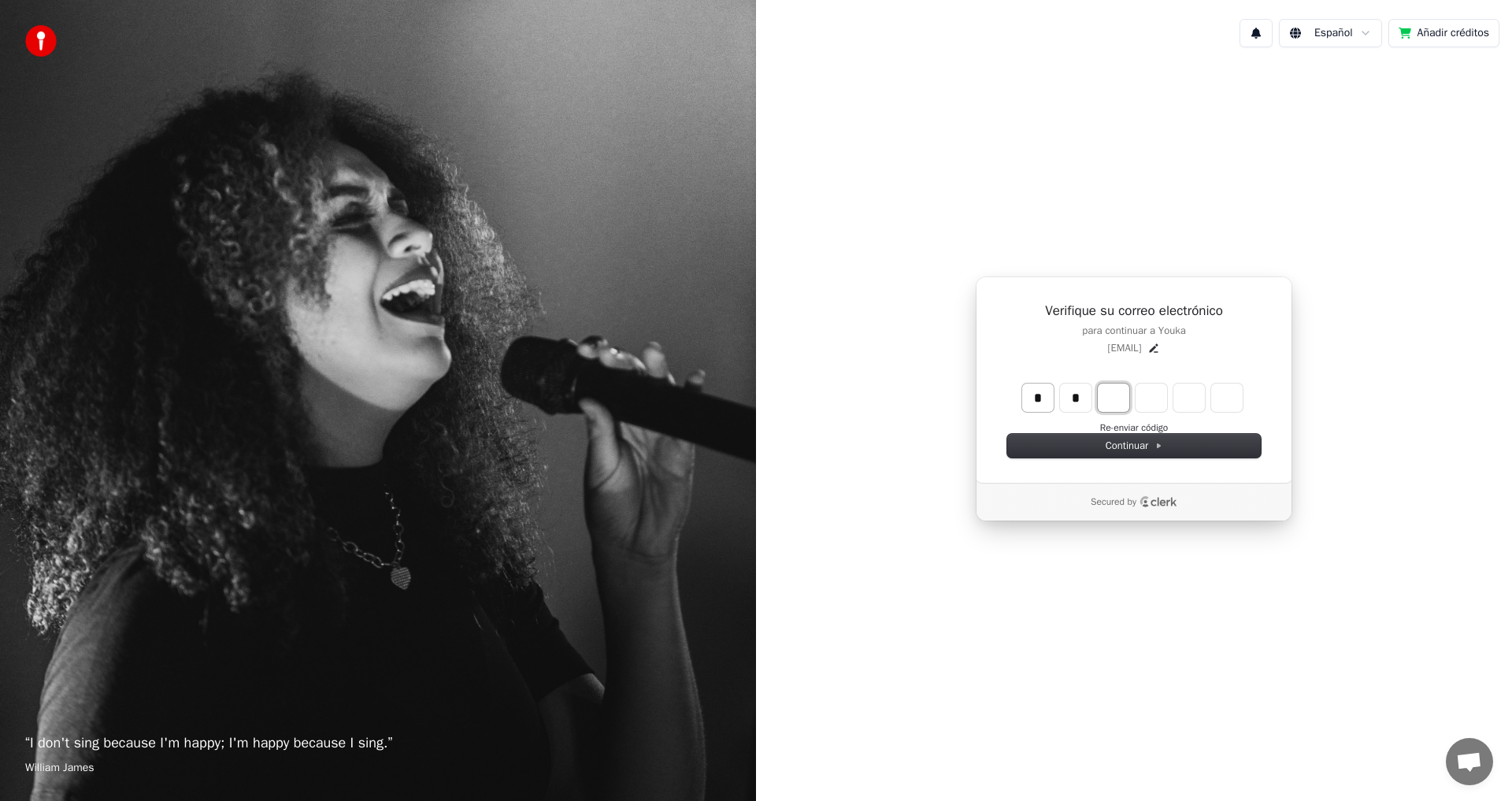 type on "*" 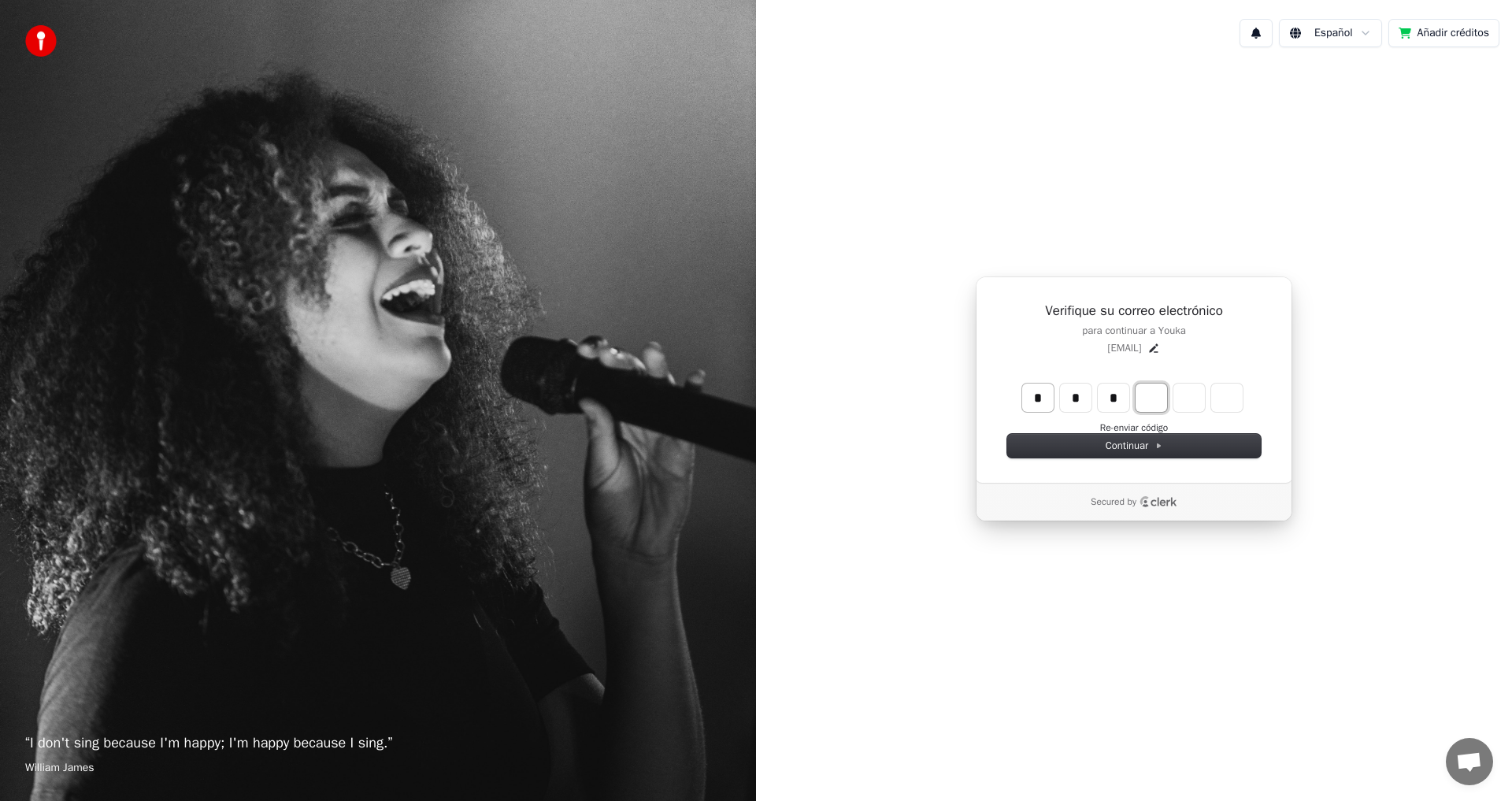 type on "***" 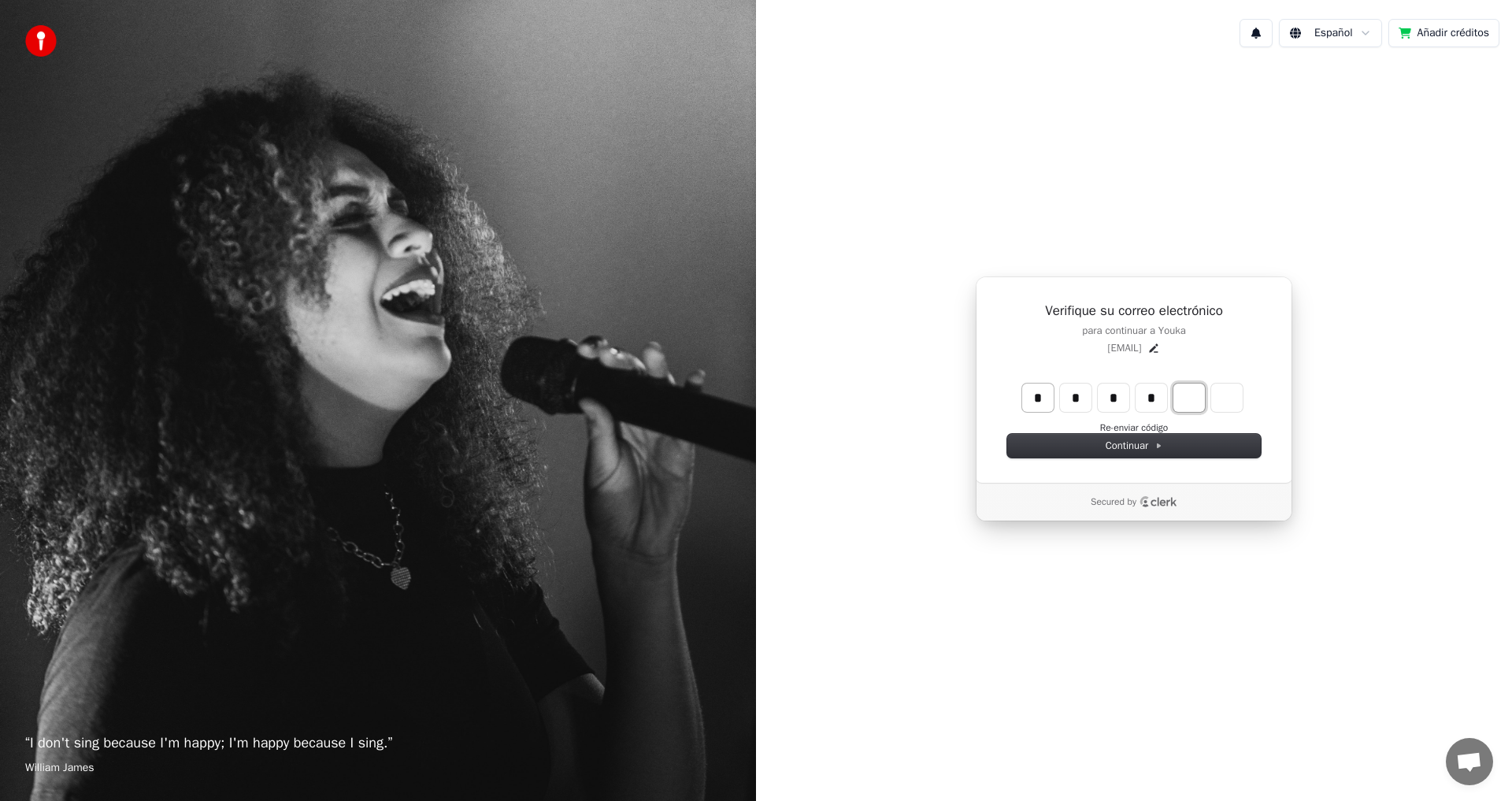 type on "****" 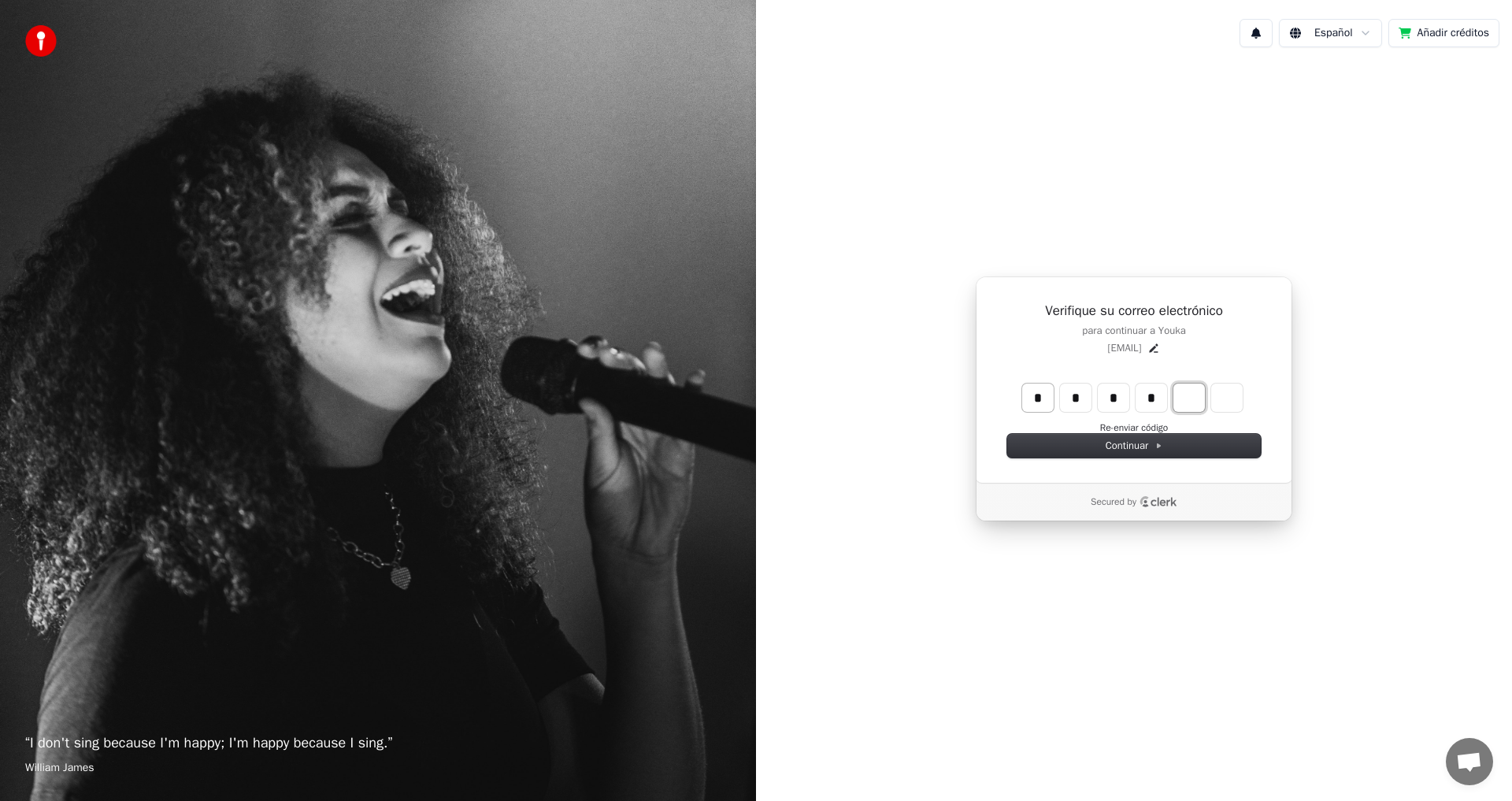 type on "*" 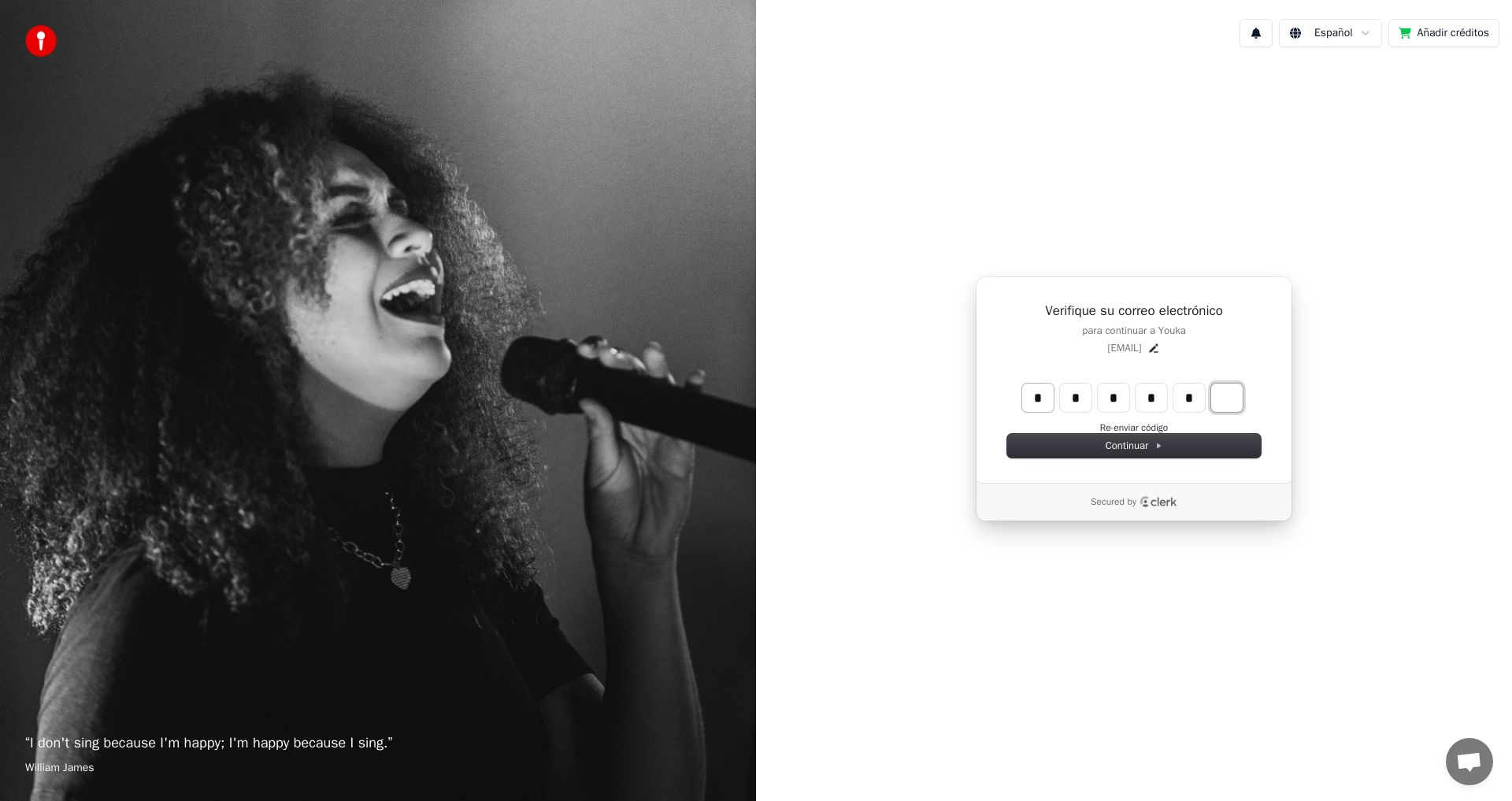 type on "******" 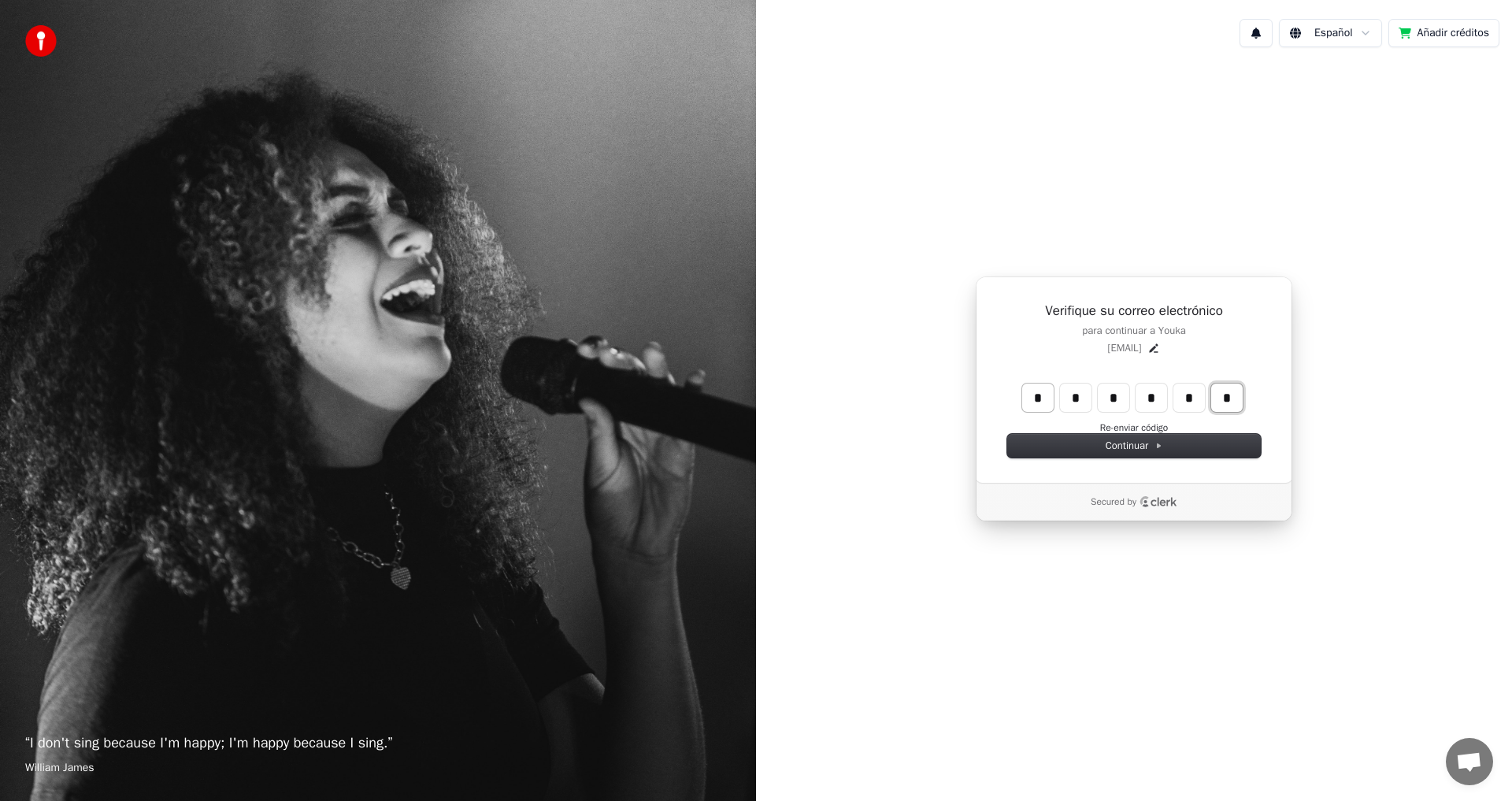 type on "*" 